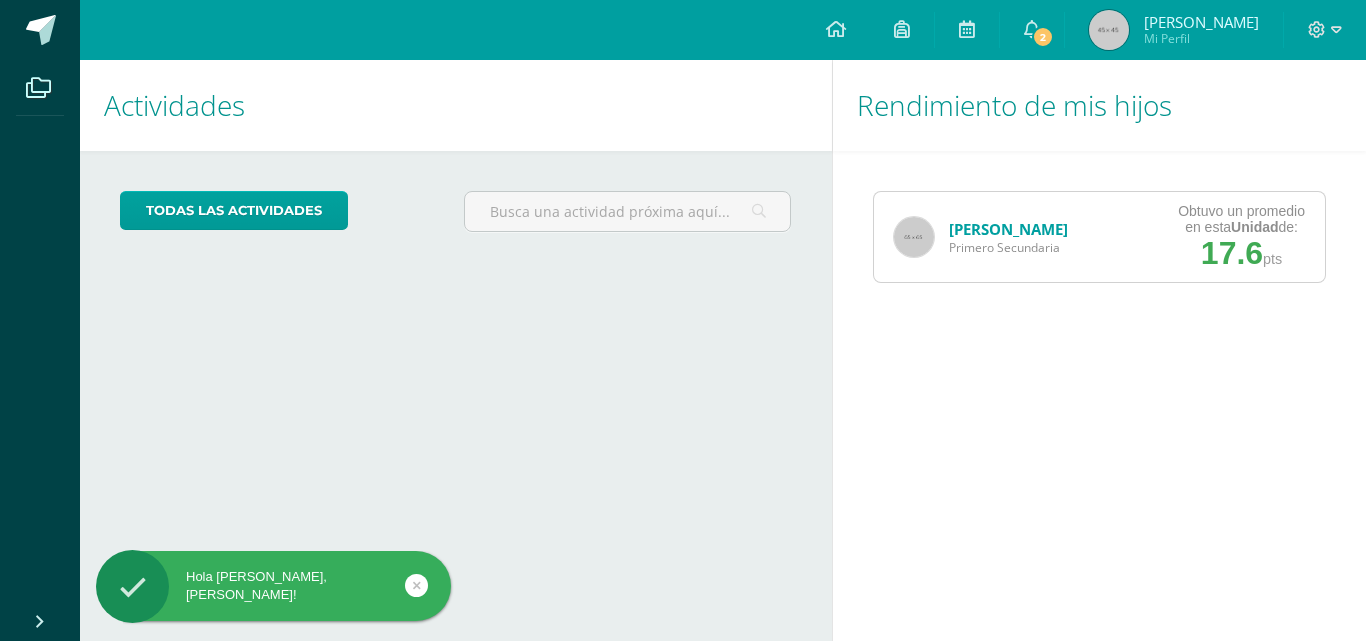 scroll, scrollTop: 0, scrollLeft: 0, axis: both 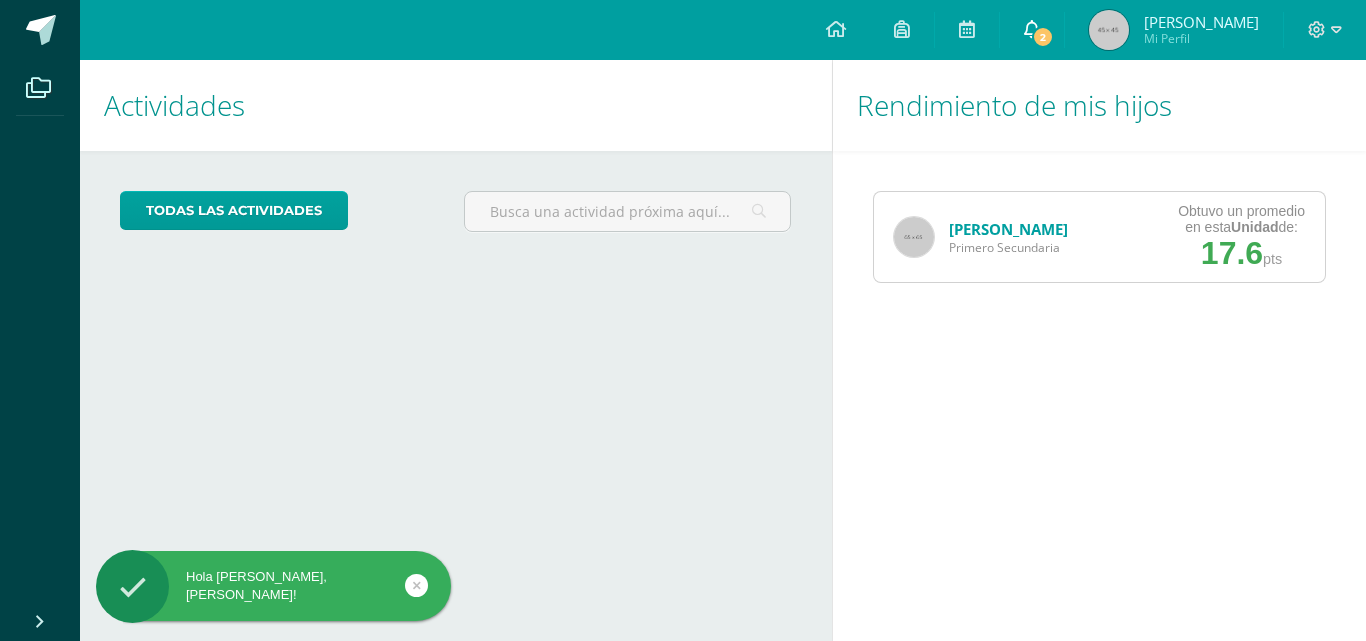 click on "2" at bounding box center [1043, 37] 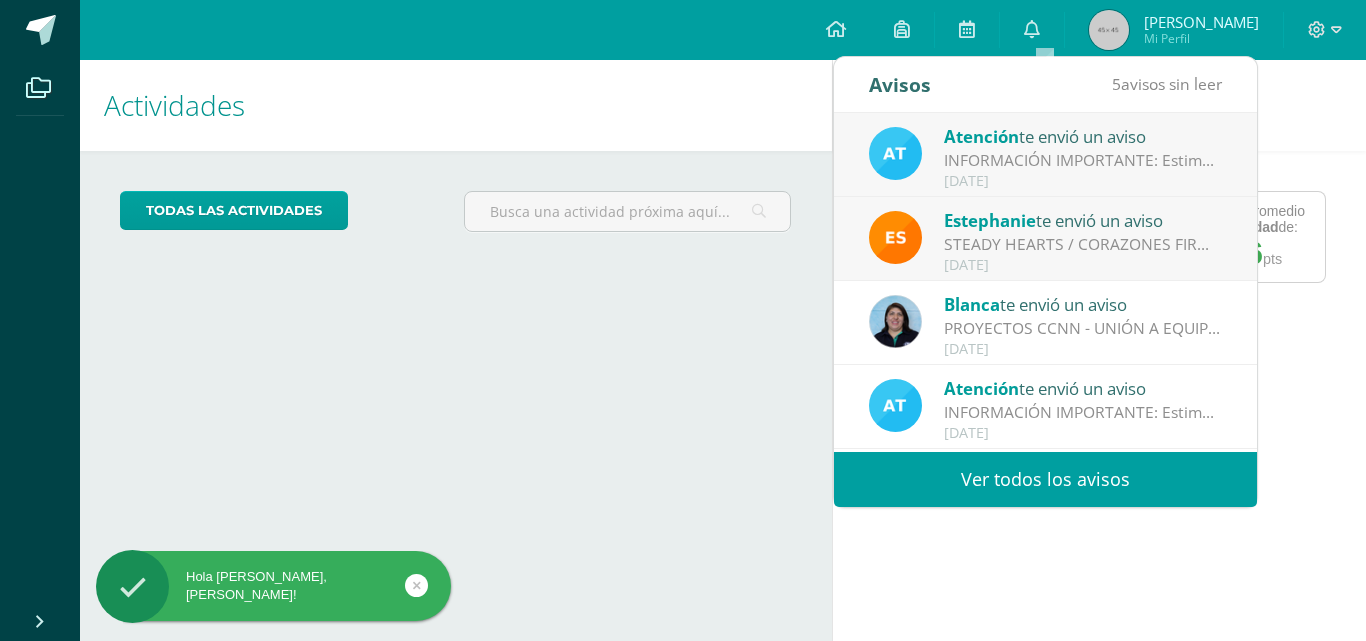 click on "[DATE]" at bounding box center [1083, 265] 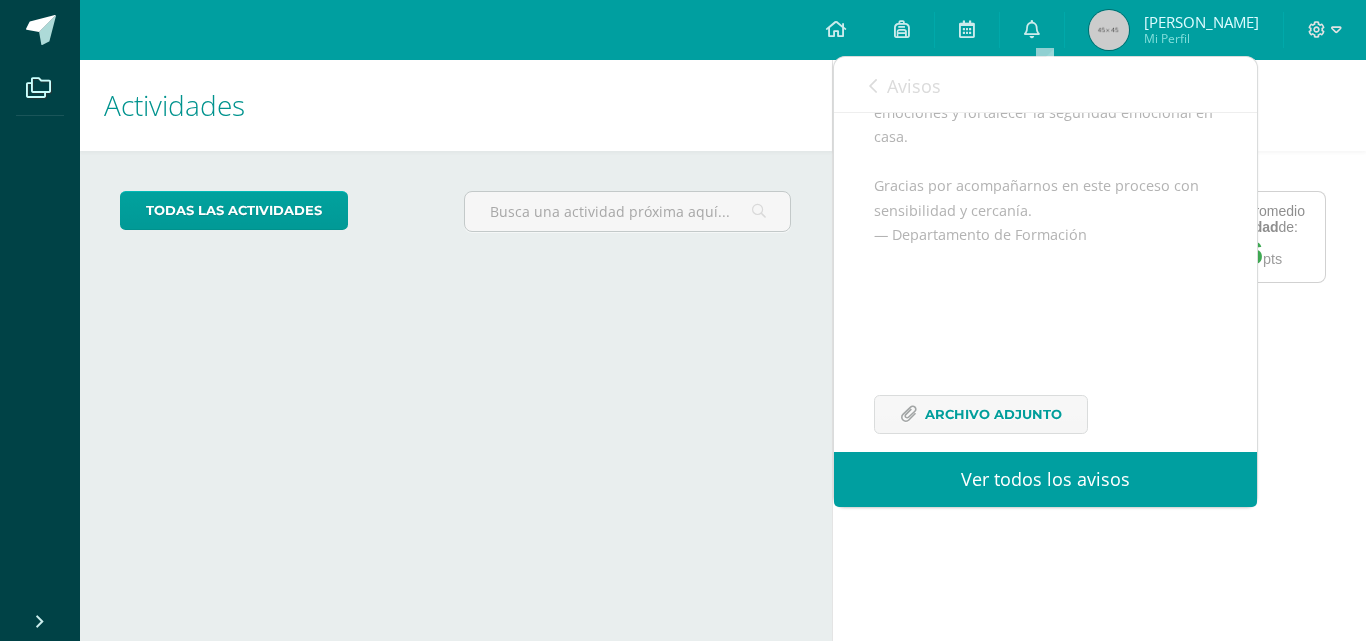 scroll, scrollTop: 390, scrollLeft: 0, axis: vertical 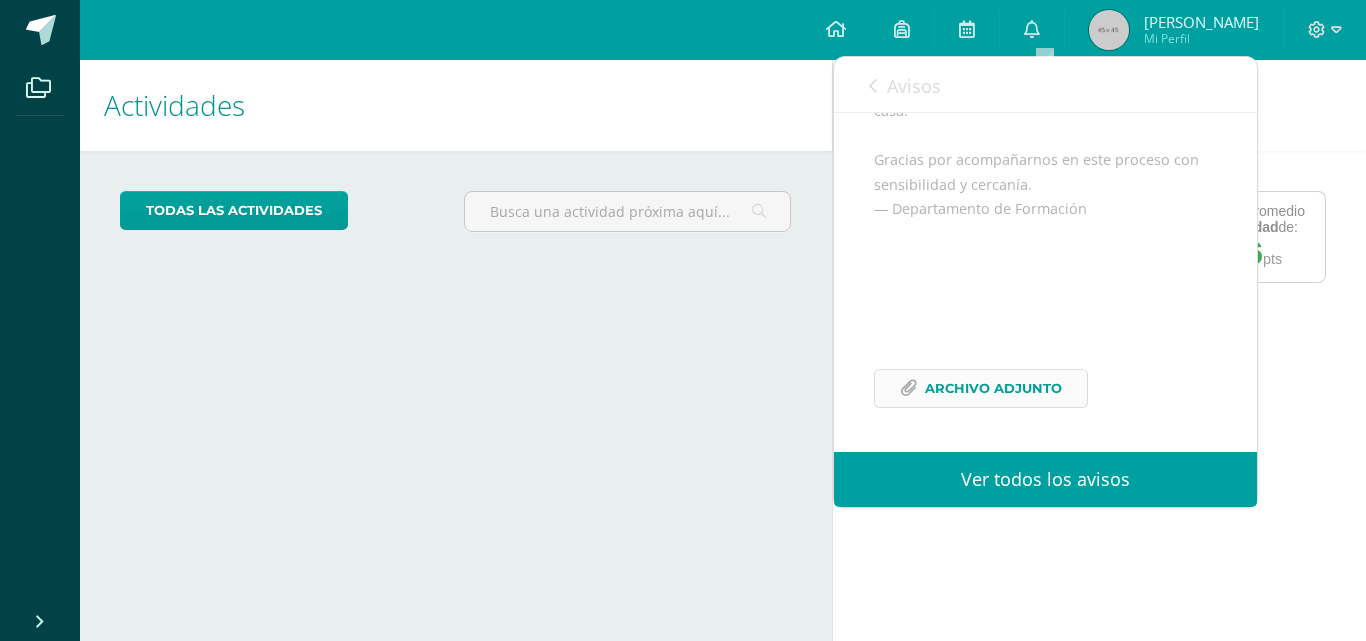 click on "Archivo Adjunto" at bounding box center [993, 388] 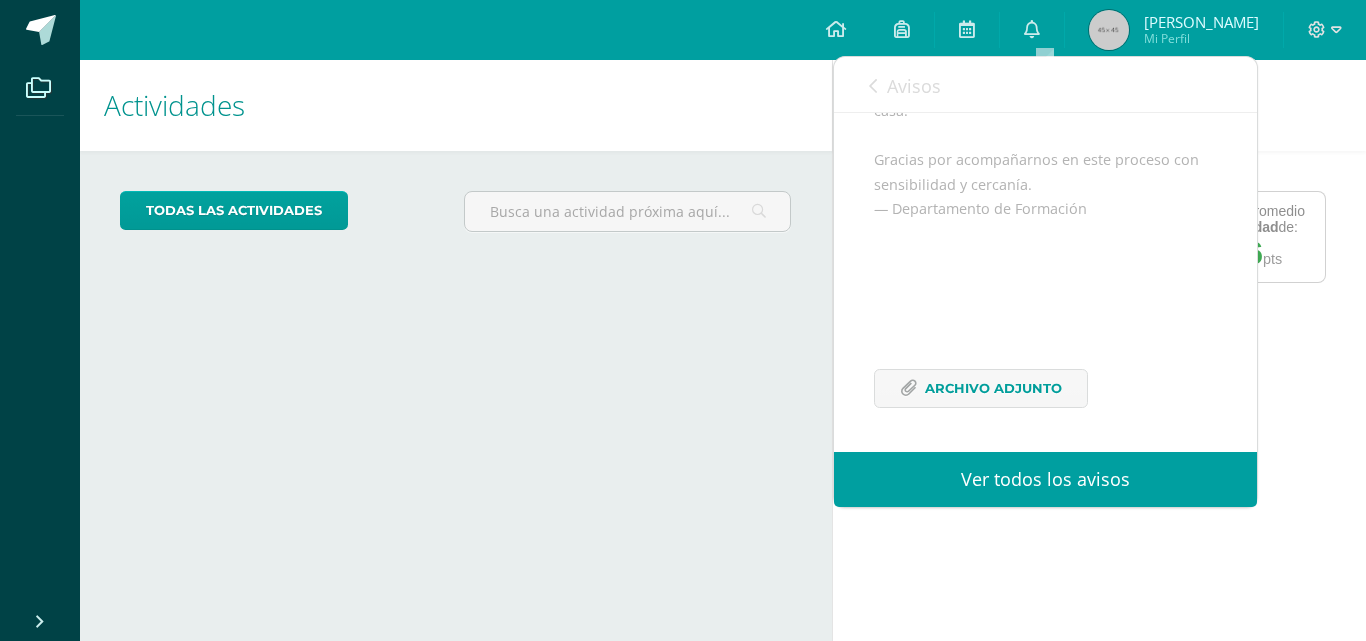 click on "Avisos" at bounding box center (905, 85) 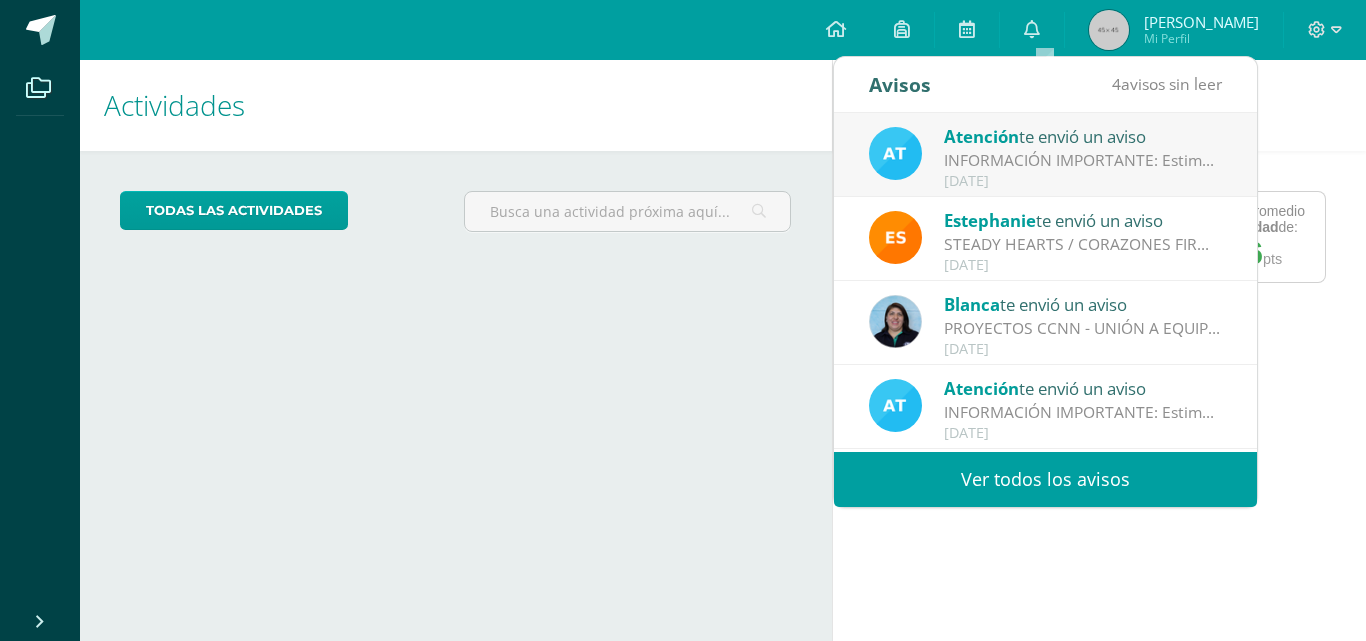 click on "[DATE]" at bounding box center [1083, 181] 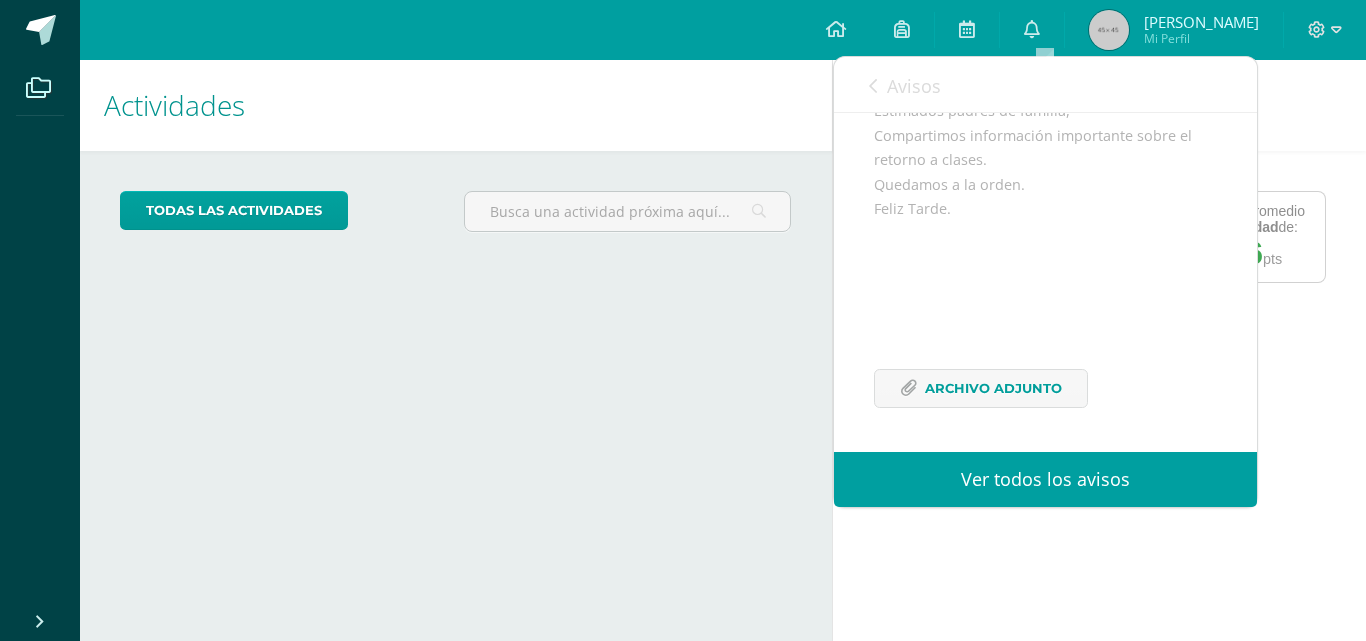 scroll, scrollTop: 243, scrollLeft: 0, axis: vertical 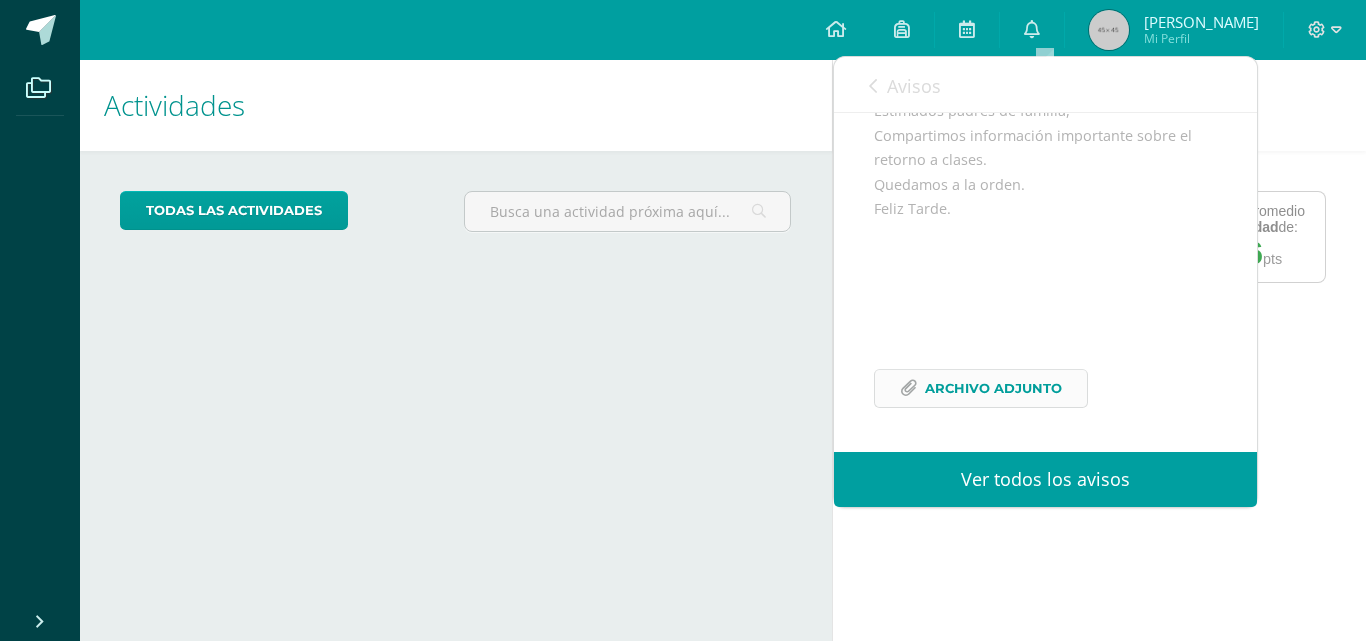 click on "Archivo Adjunto" at bounding box center [993, 388] 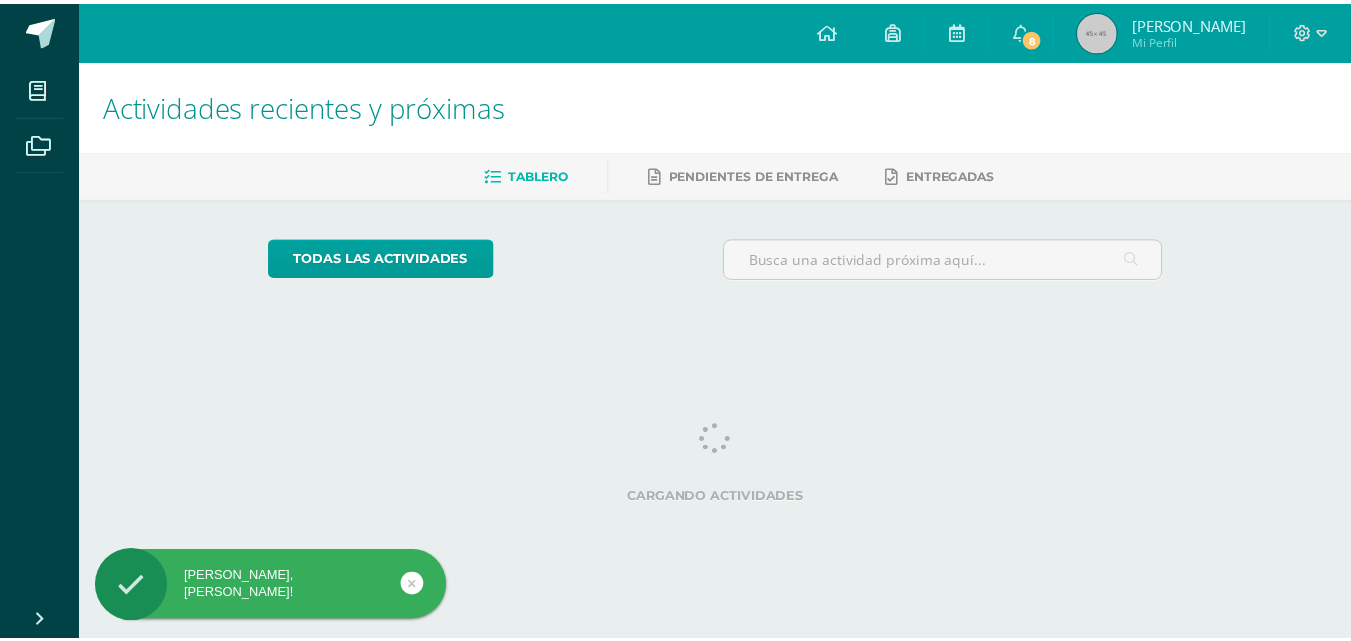 scroll, scrollTop: 0, scrollLeft: 0, axis: both 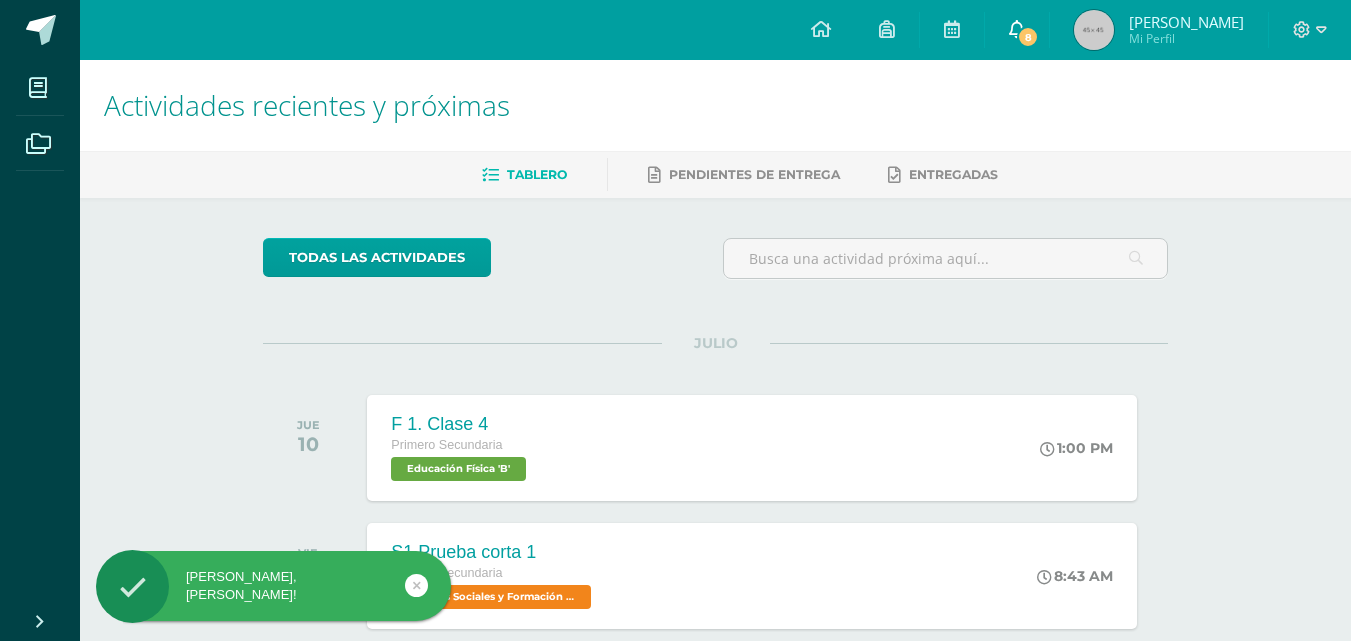 click on "8" at bounding box center [1017, 30] 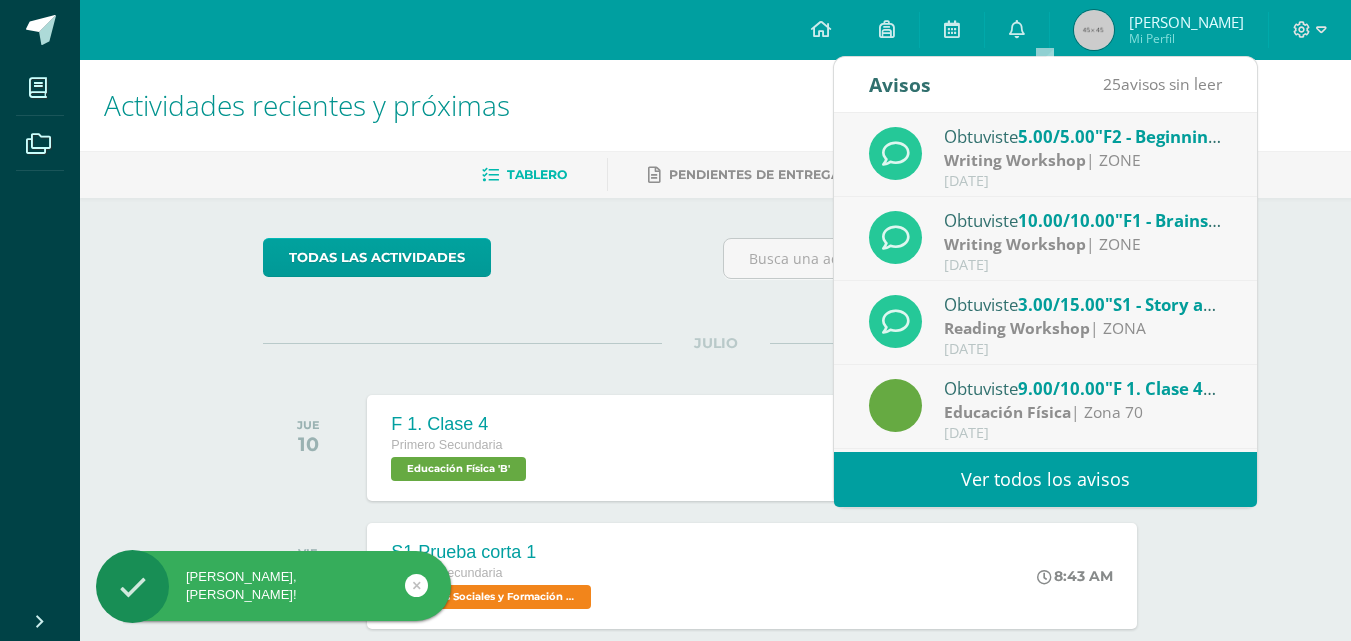 click on "Writing Workshop
| ZONE" at bounding box center [1083, 160] 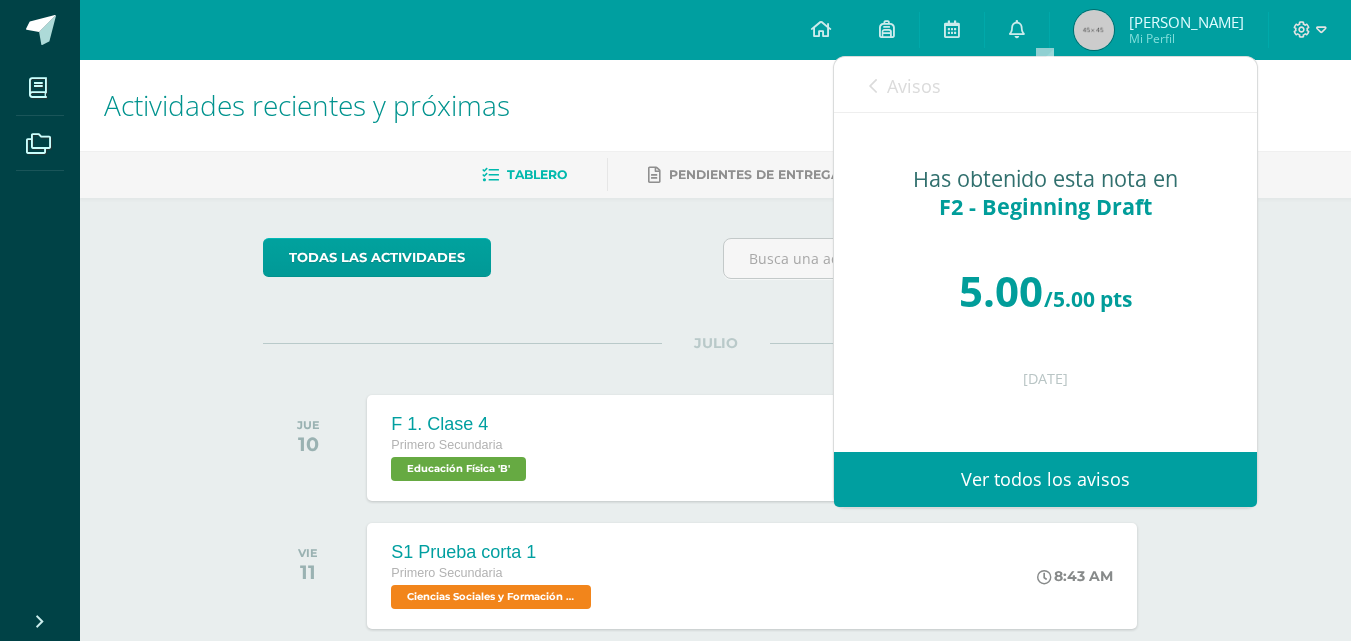 click on "Avisos" at bounding box center [914, 86] 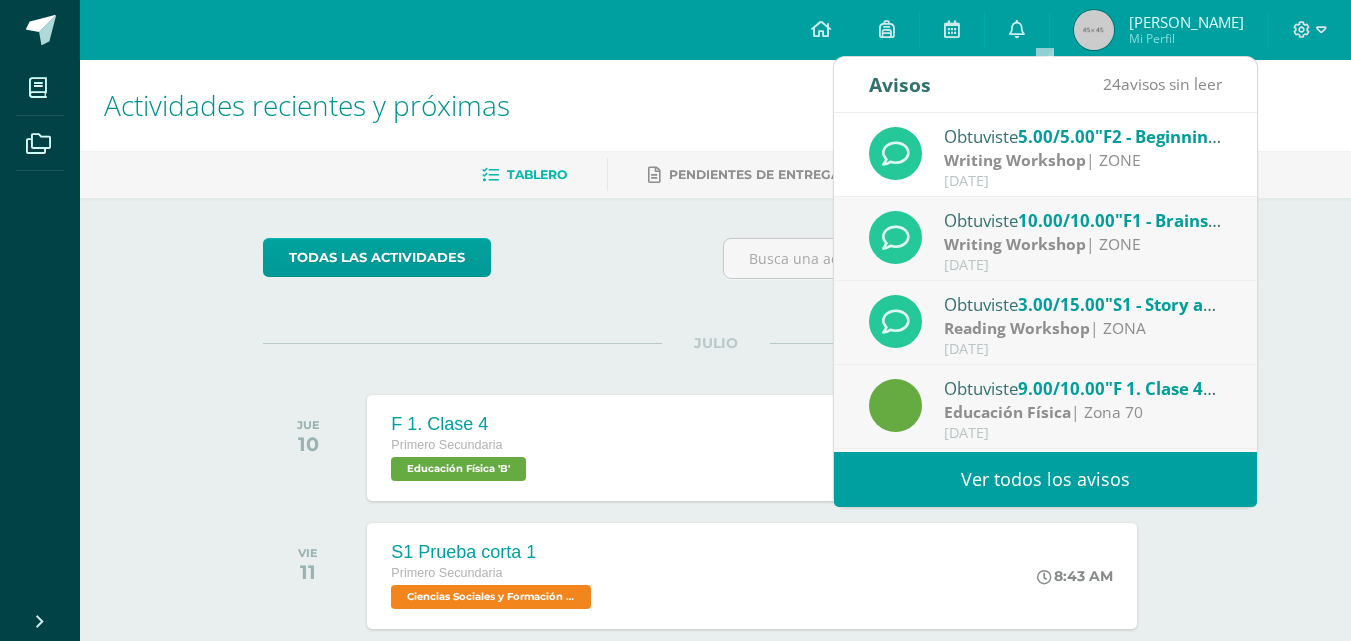 click on "Educación Física
| Zona 70" at bounding box center [1083, 412] 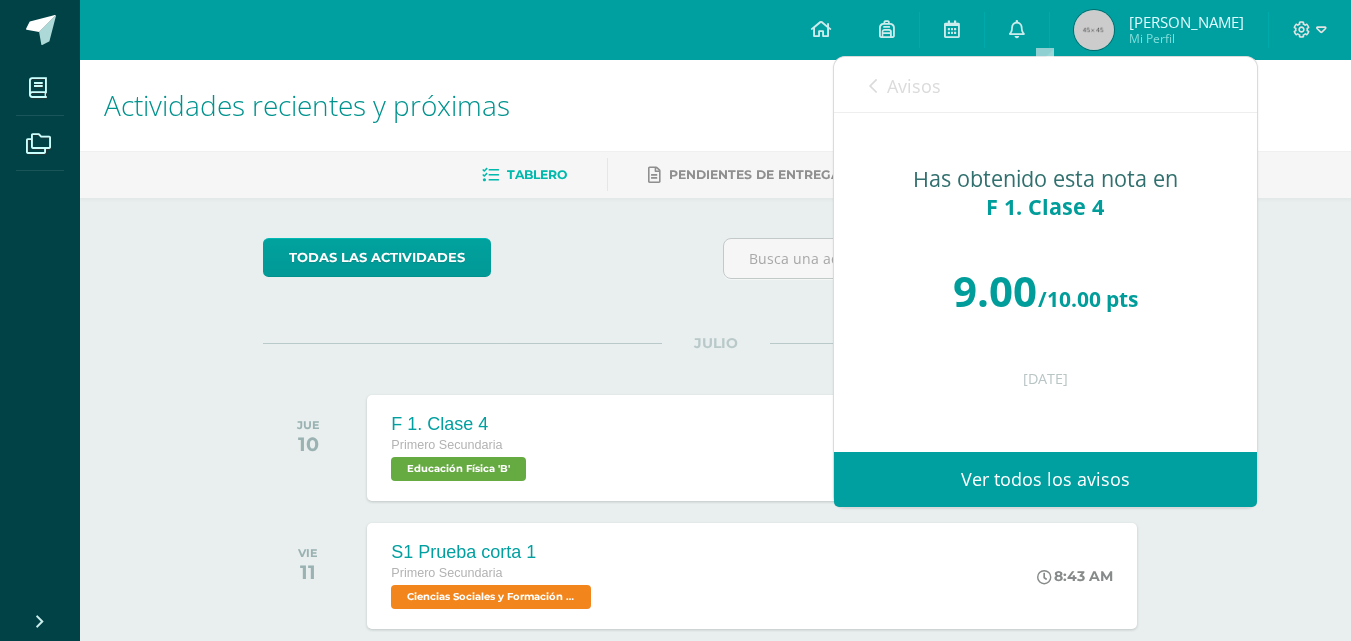 click on "Avisos 23  avisos sin leer
Avisos" at bounding box center [1045, 85] 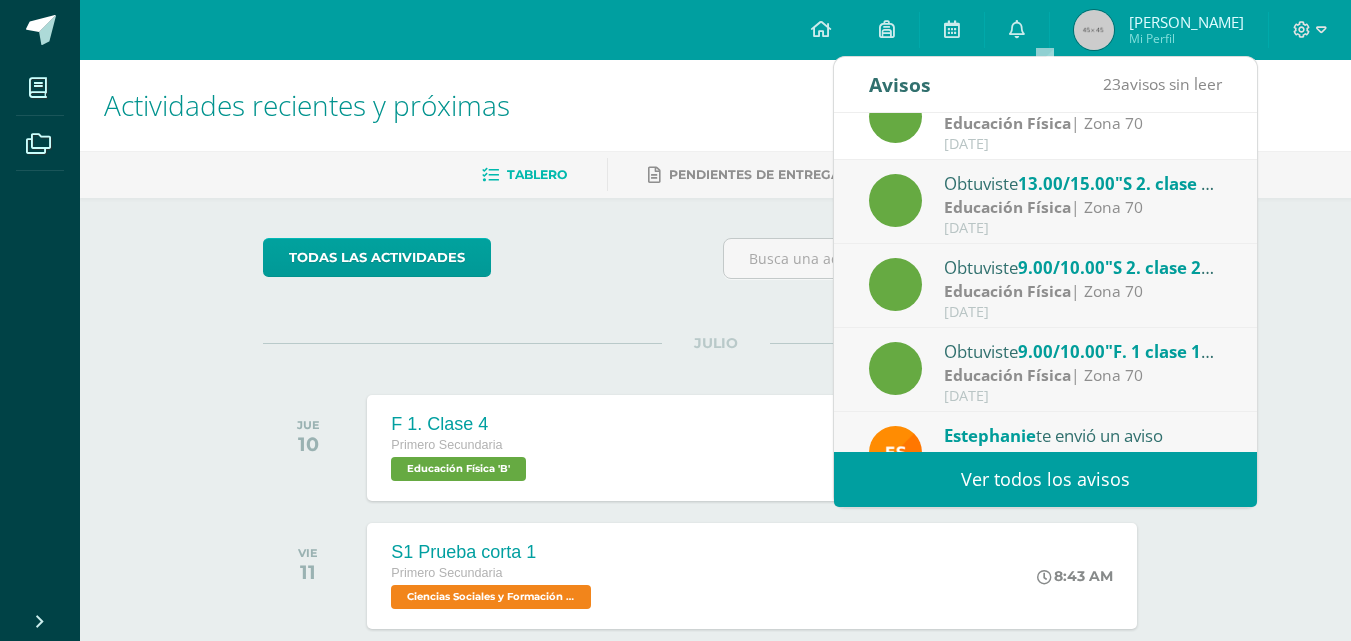 scroll, scrollTop: 333, scrollLeft: 0, axis: vertical 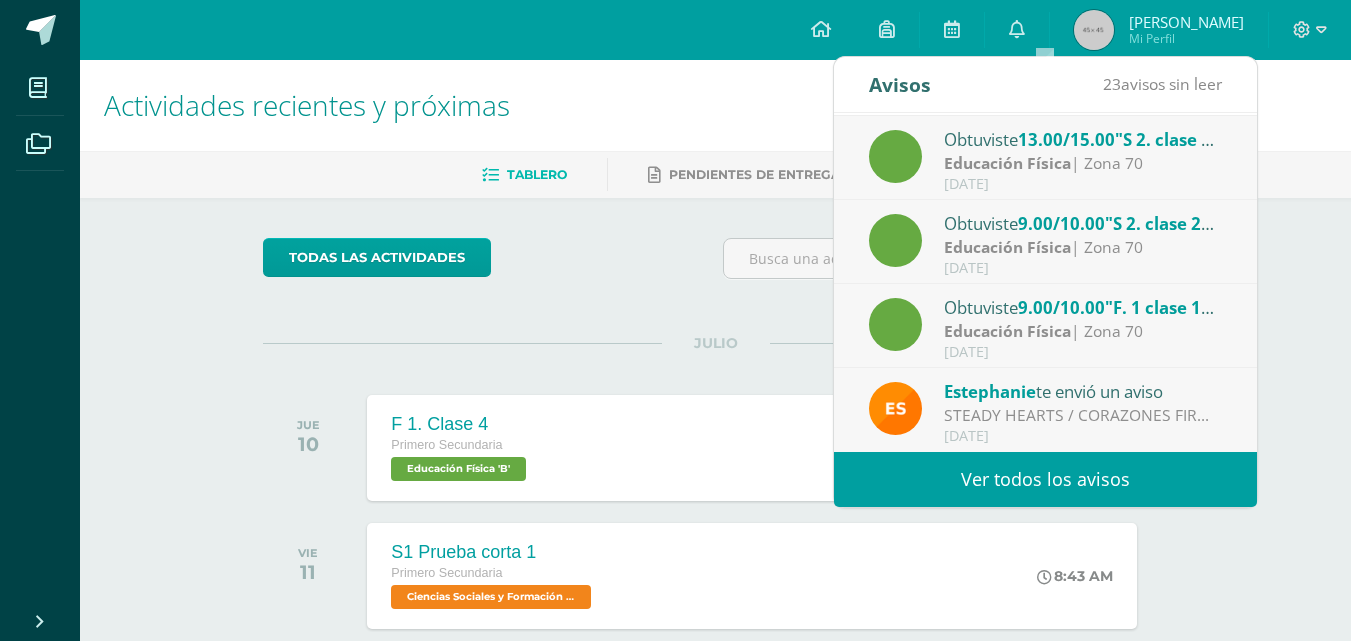 click on "Estephanie   te envió un aviso" at bounding box center [1083, 391] 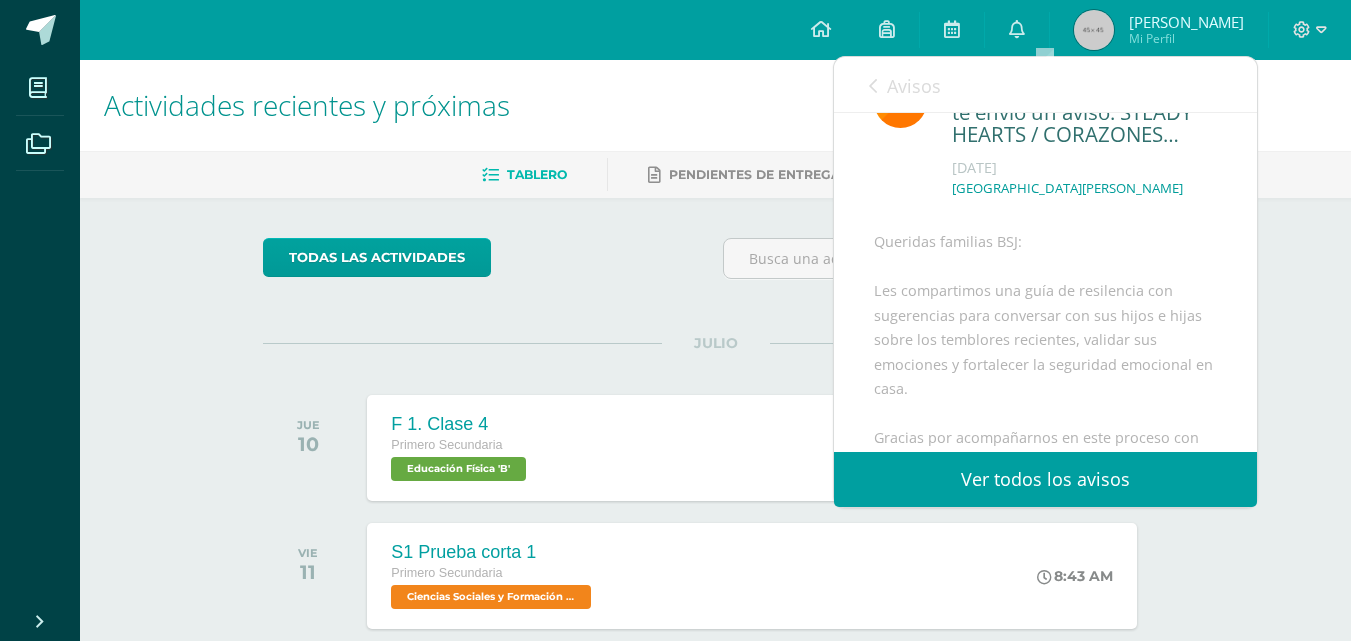 scroll, scrollTop: 65, scrollLeft: 0, axis: vertical 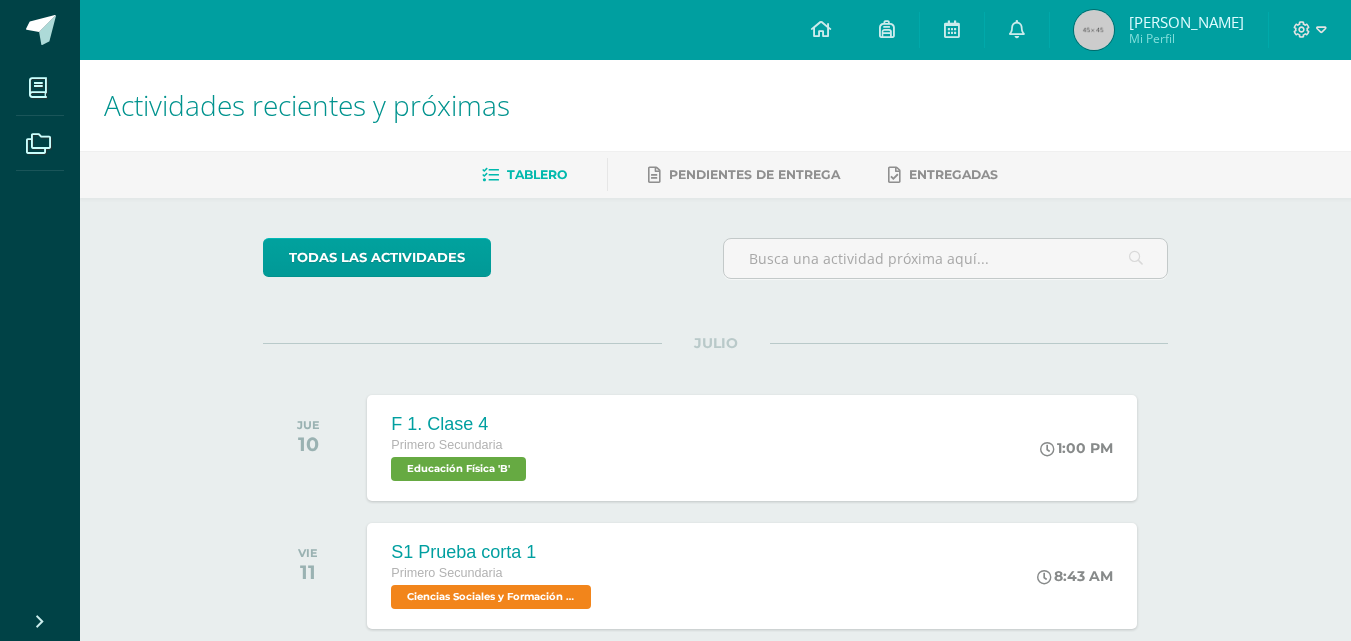 click on "Actividades recientes y próximas
Tablero
Pendientes de entrega
Entregadas
todas las Actividades
No tienes actividades
Échale un vistazo a los demás períodos o  sal y disfruta del sol
JULIO
JUE
10
F 1.  Clase 4
Primero Secundaria
Educación Física 'B'" at bounding box center (715, 663) 